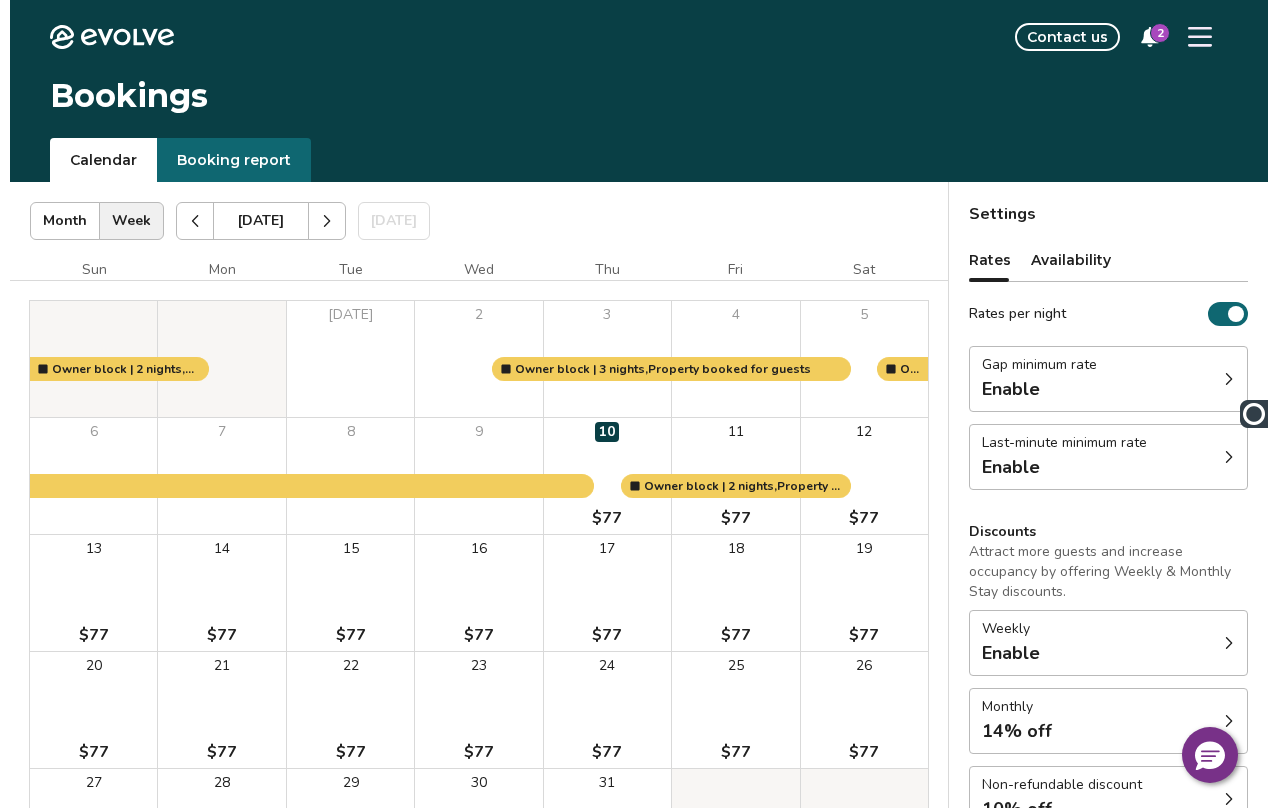 scroll, scrollTop: 0, scrollLeft: 0, axis: both 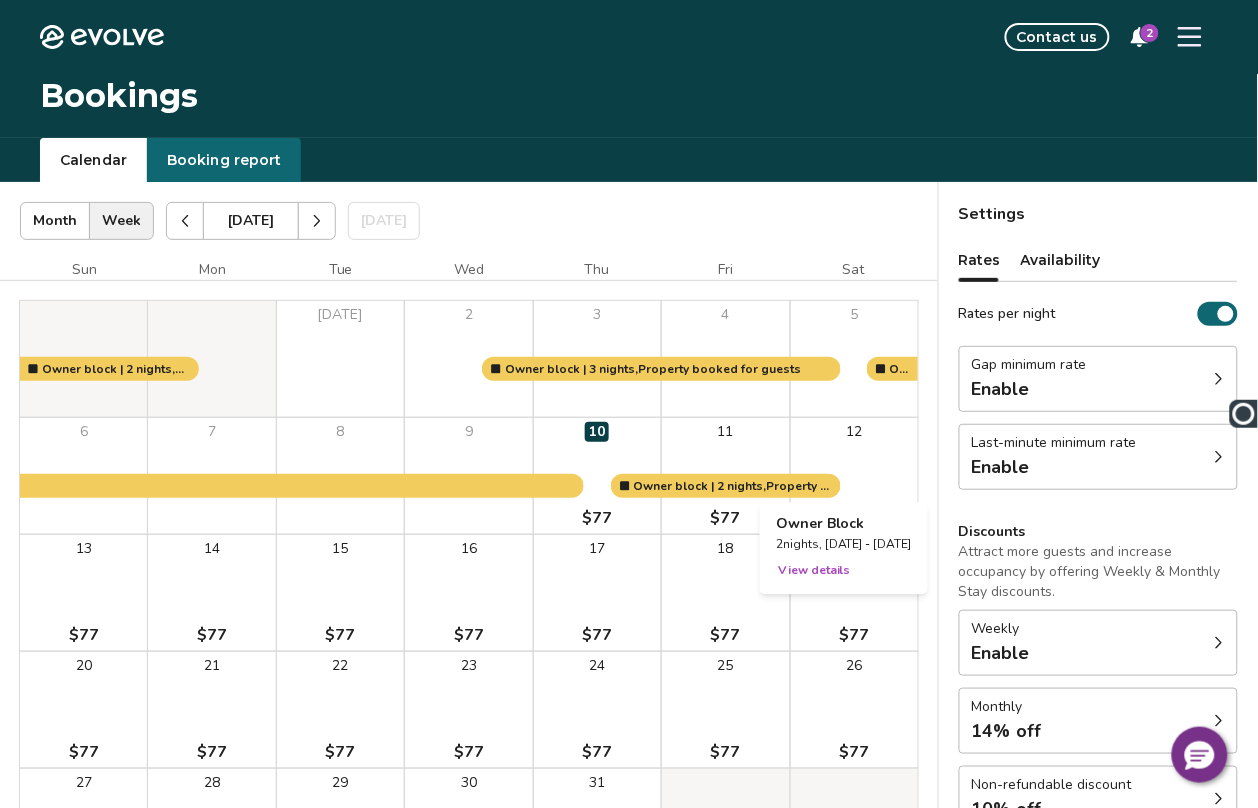 click on "12 $77" at bounding box center [854, 476] 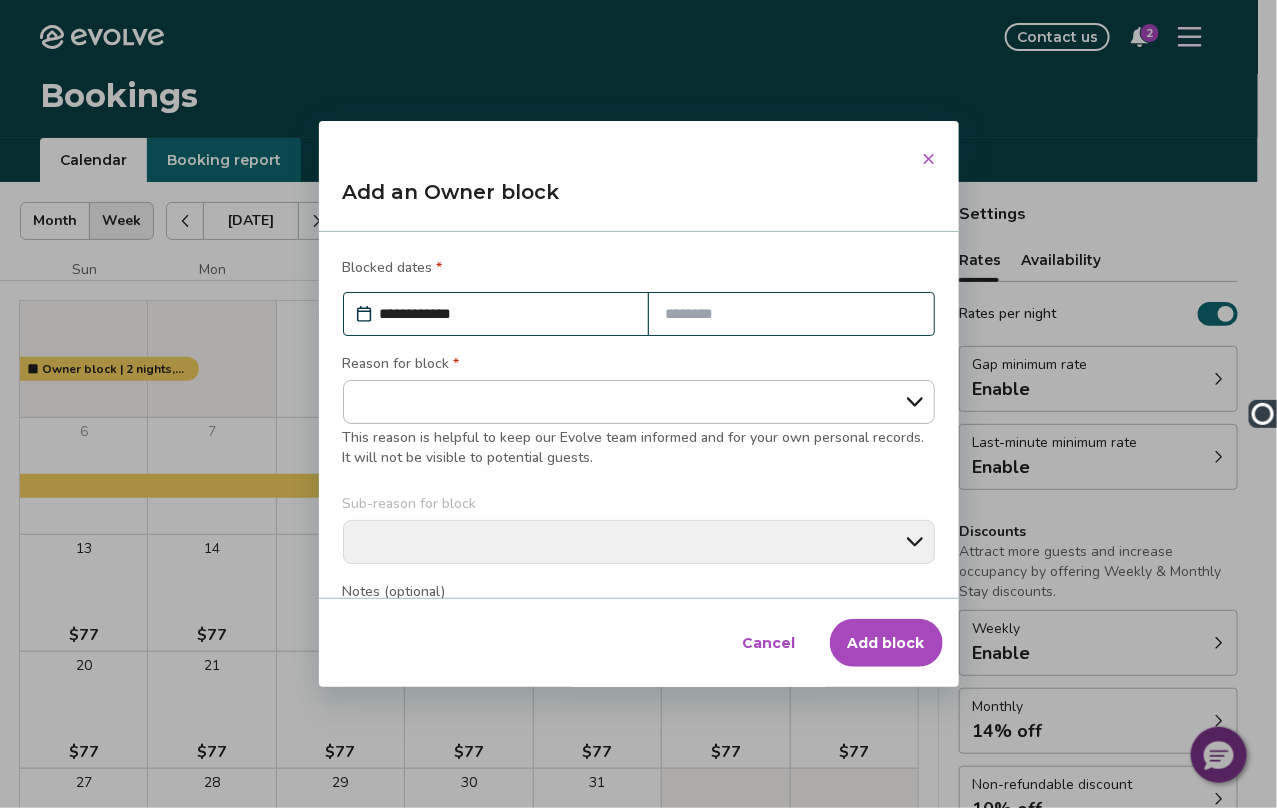 click at bounding box center (791, 314) 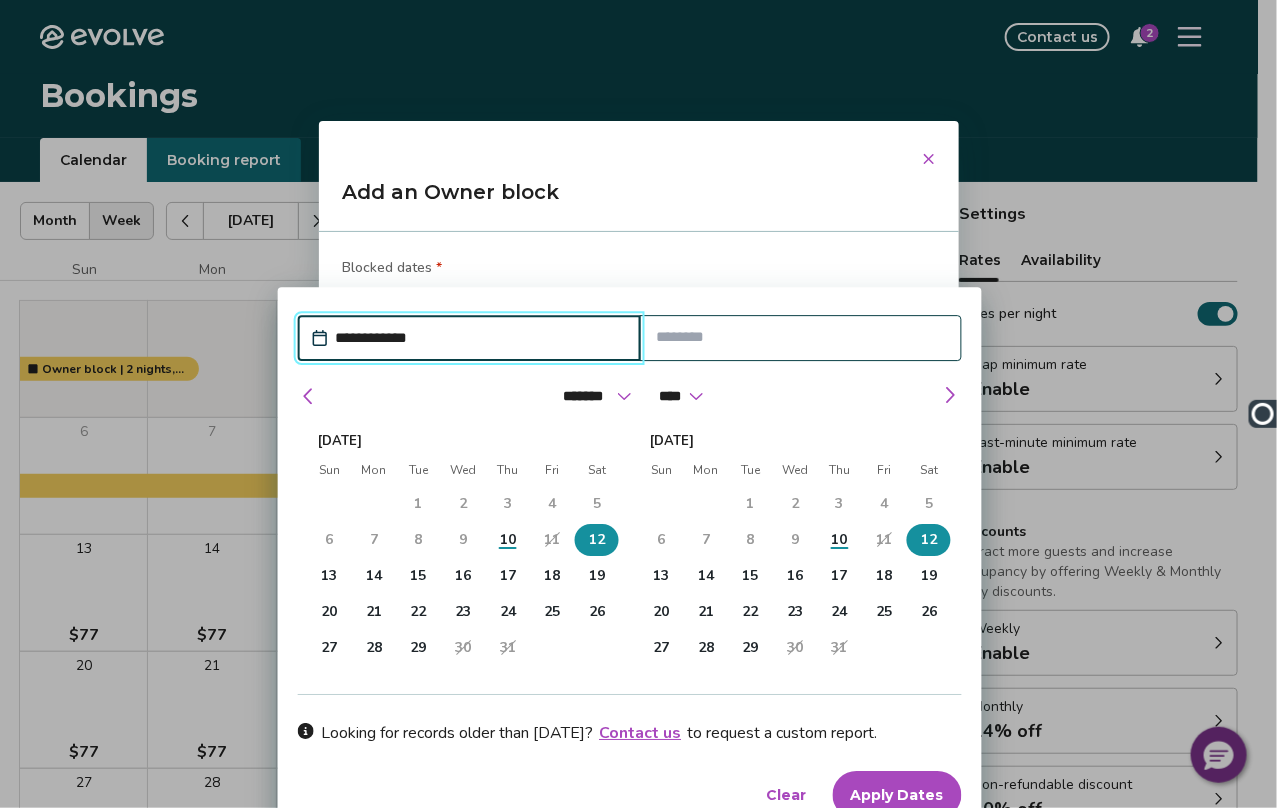 click on "12" at bounding box center [597, 540] 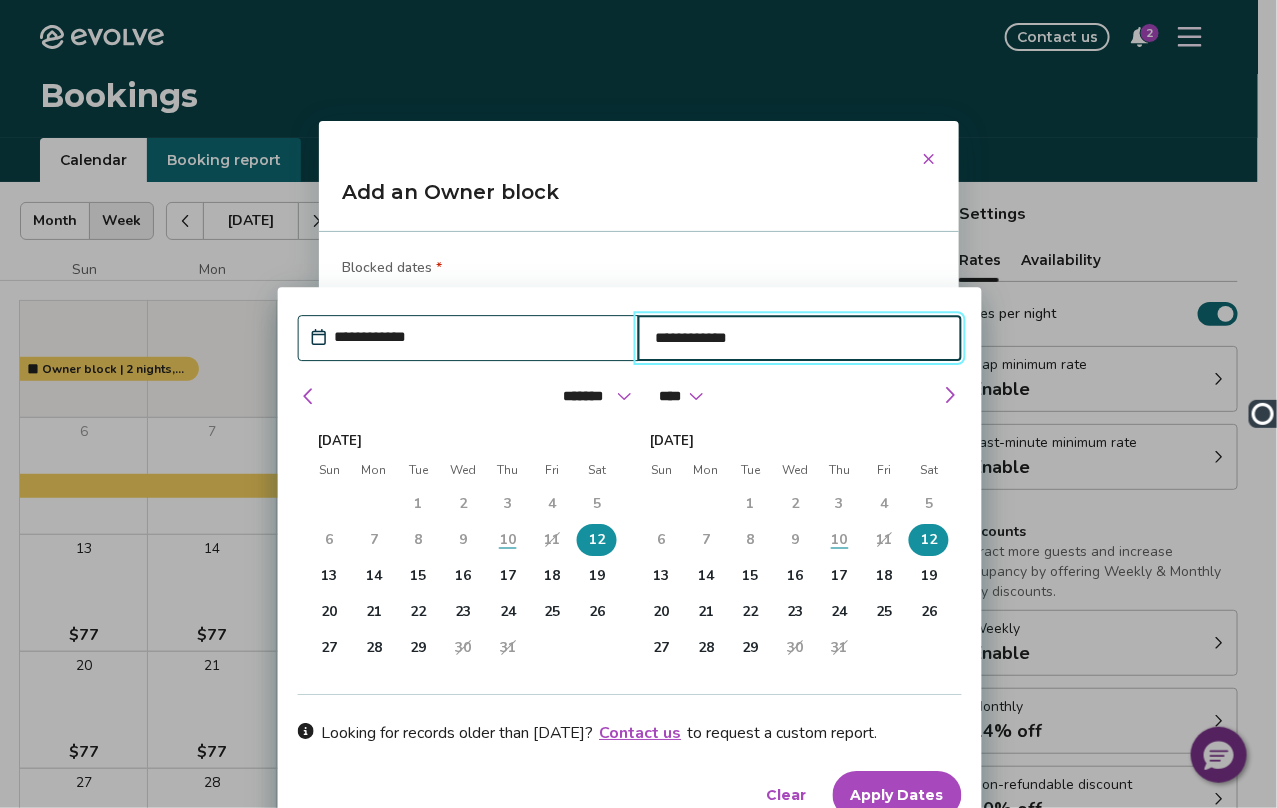 type on "*" 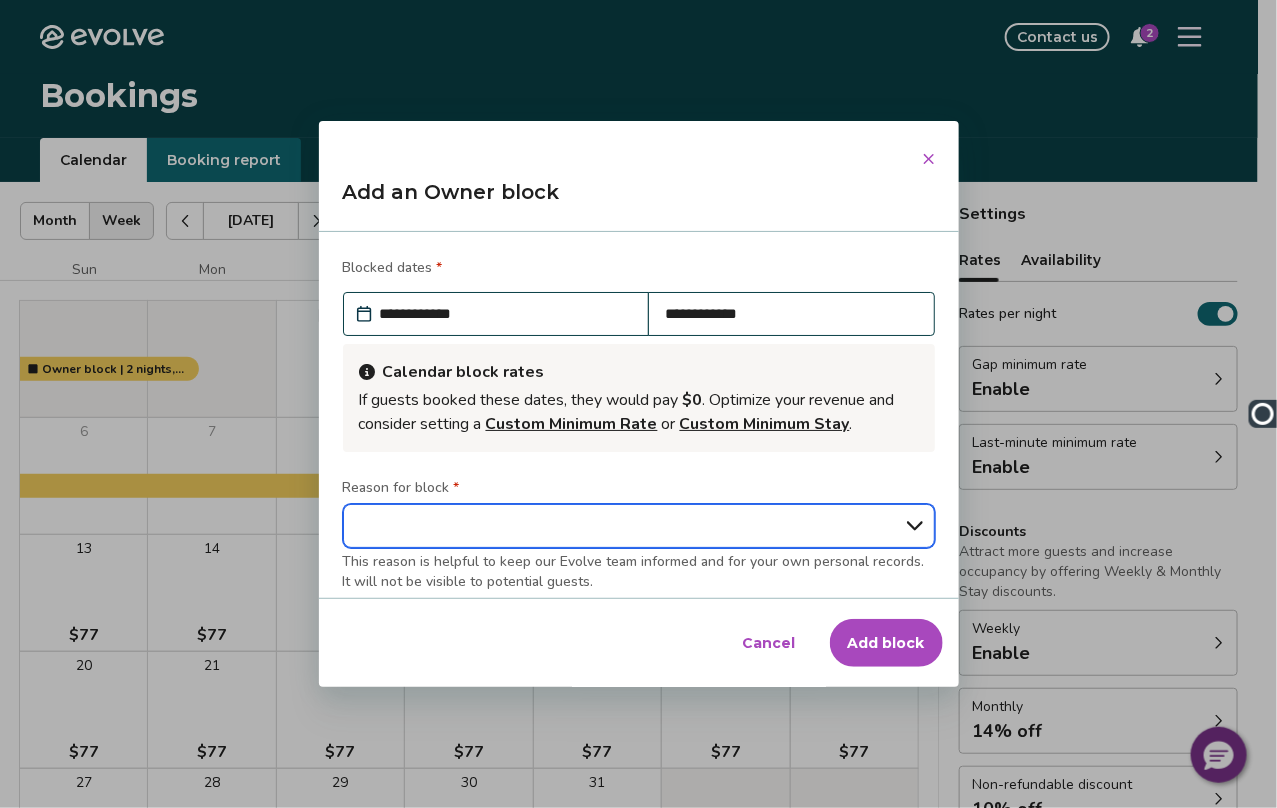 click on "**********" at bounding box center (639, 526) 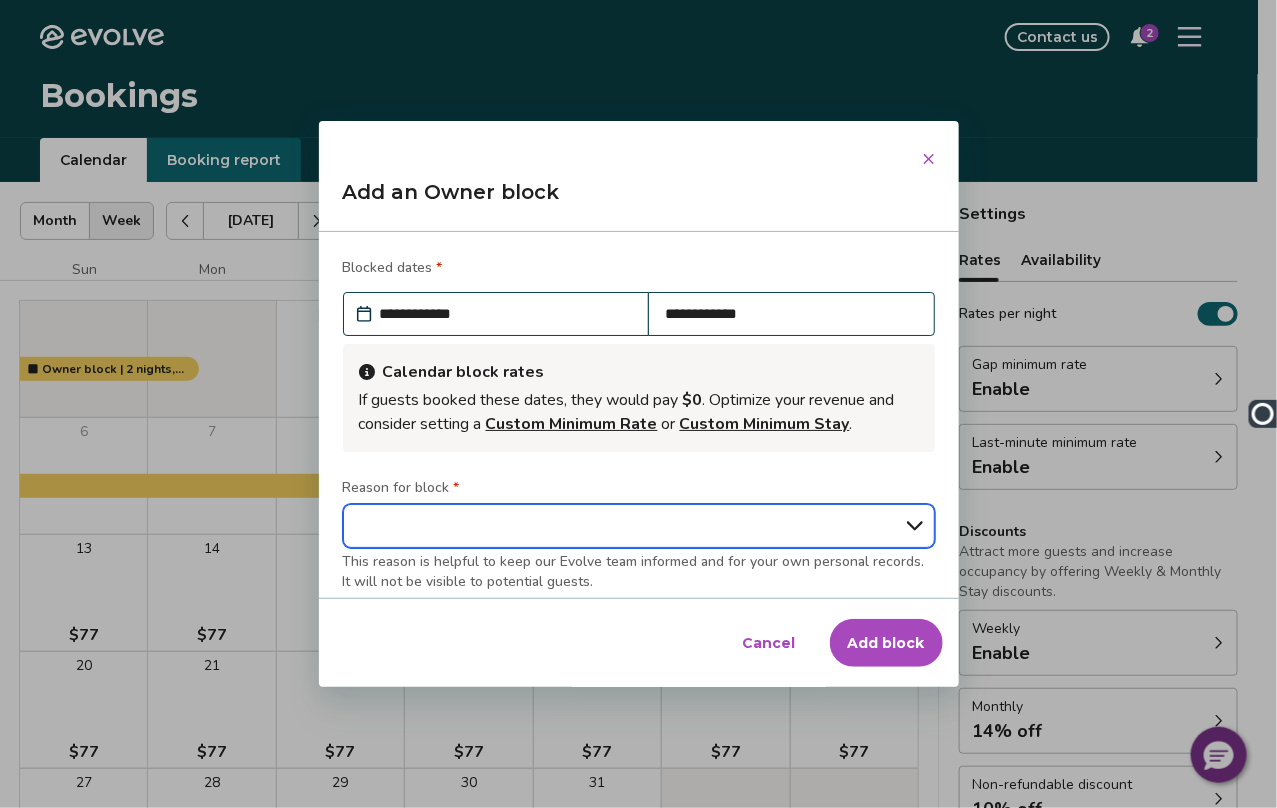 select on "**********" 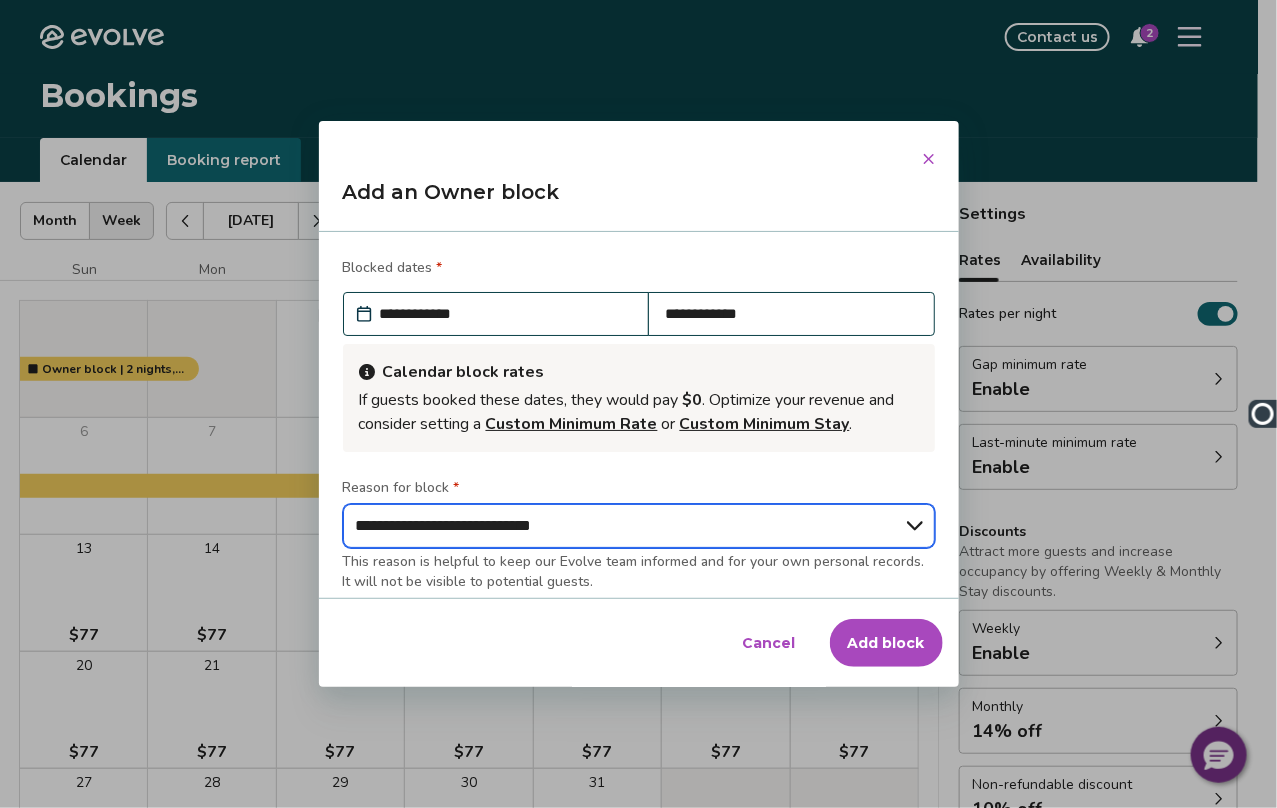 click on "**********" at bounding box center [639, 526] 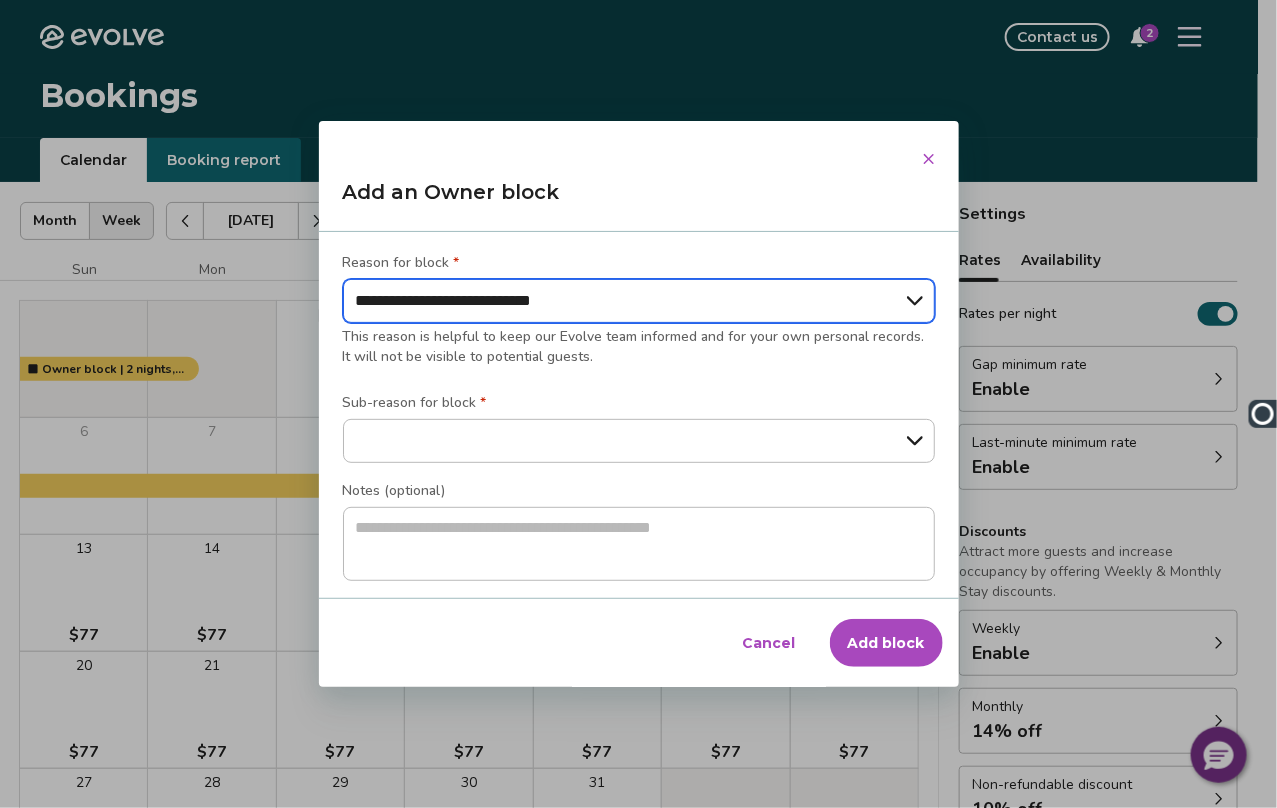 scroll, scrollTop: 231, scrollLeft: 0, axis: vertical 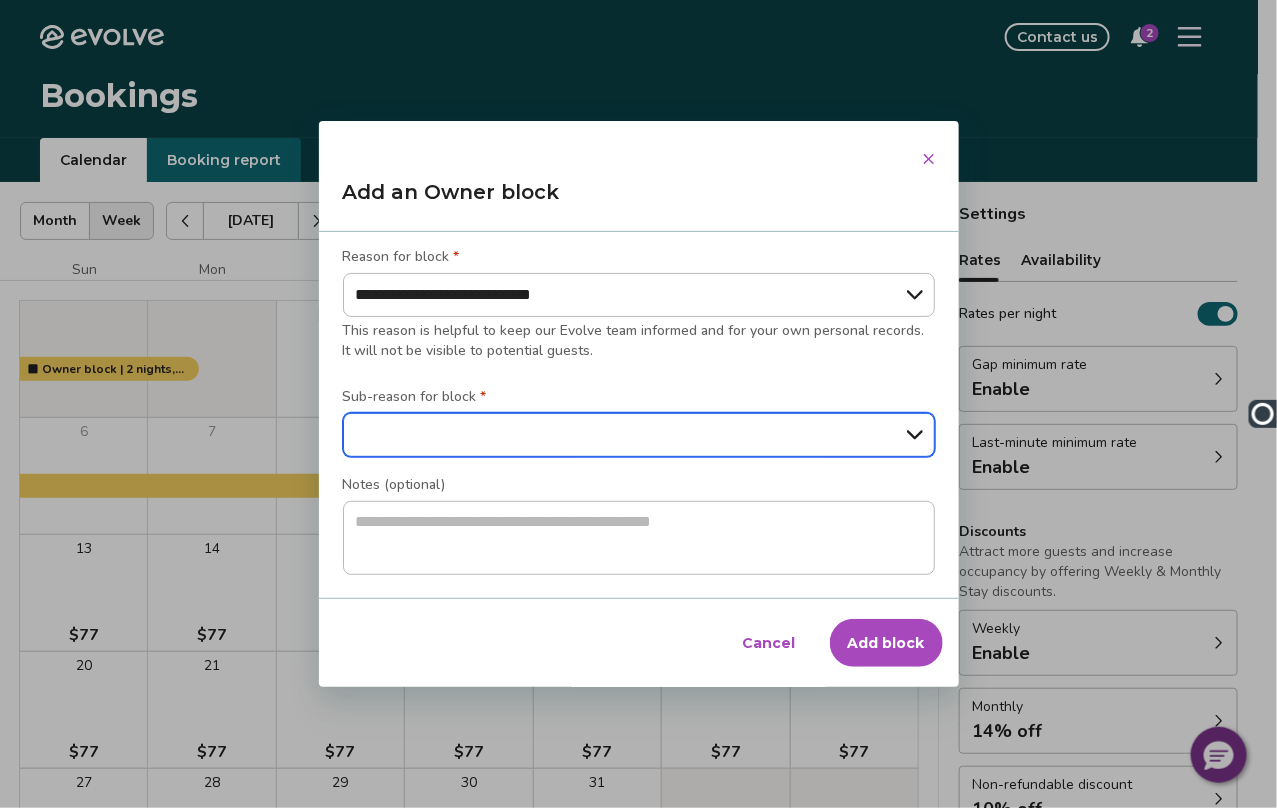click on "**********" at bounding box center (639, 435) 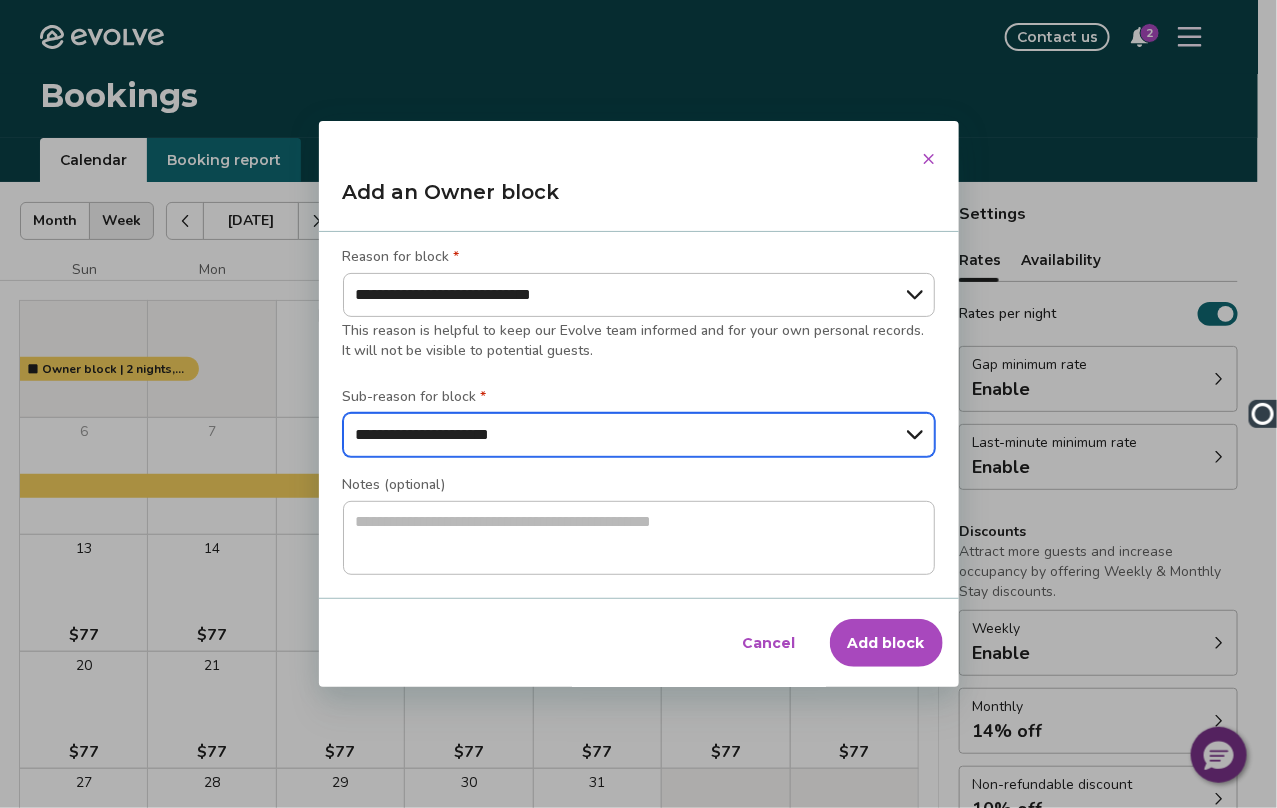 click on "**********" at bounding box center [639, 435] 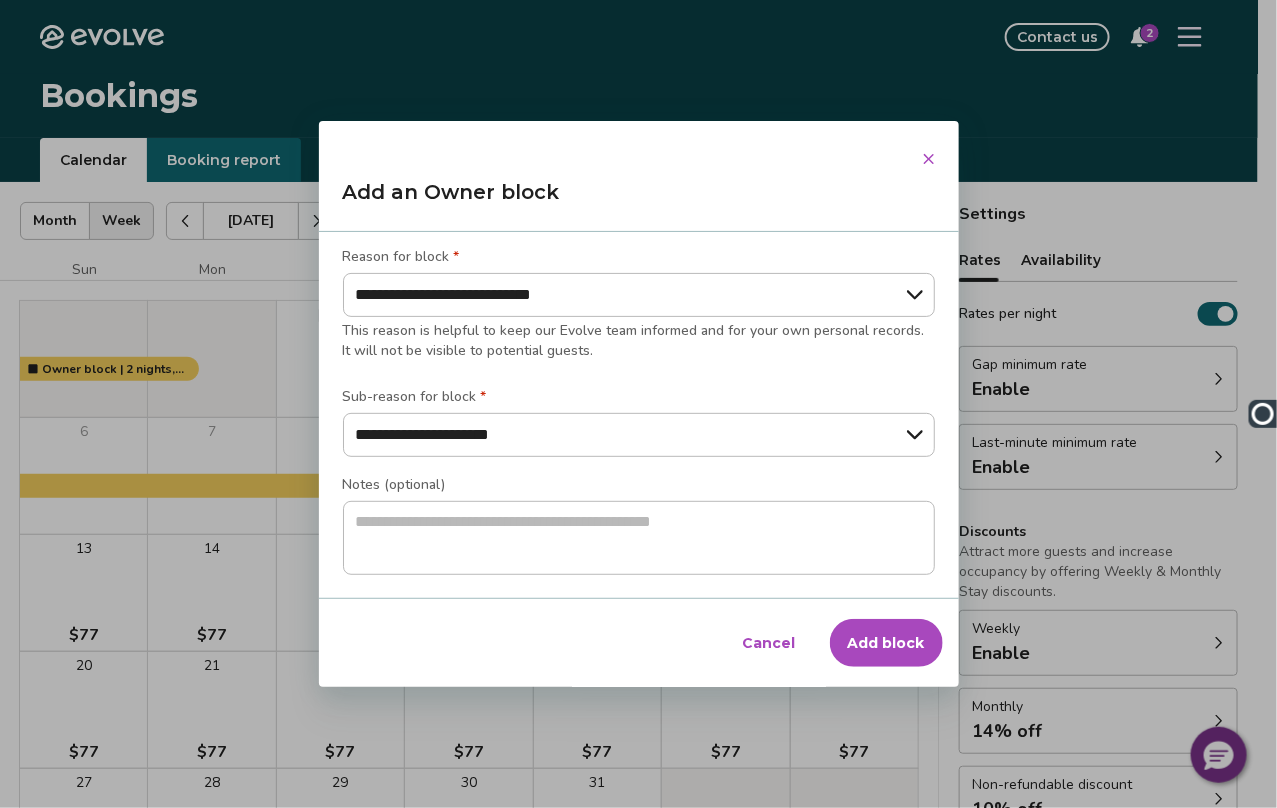 click on "Add block" at bounding box center (886, 643) 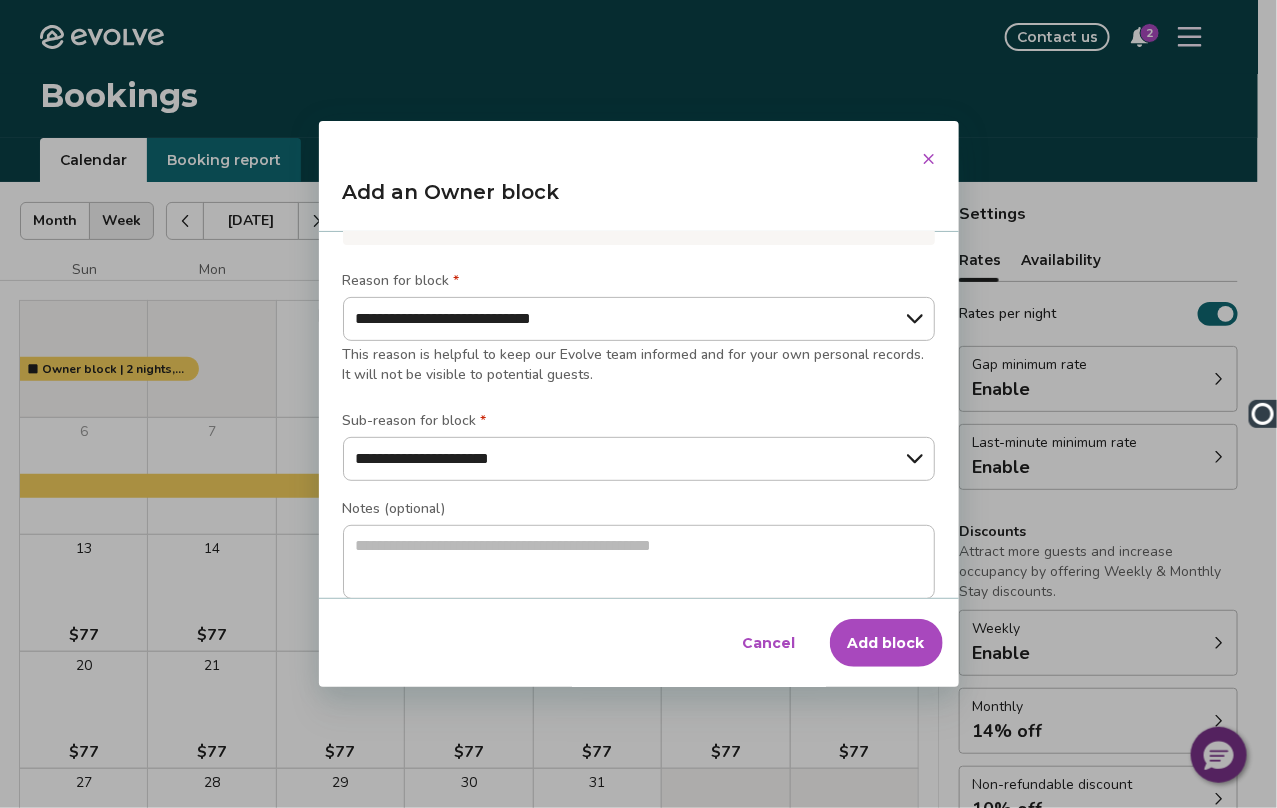 scroll, scrollTop: 255, scrollLeft: 0, axis: vertical 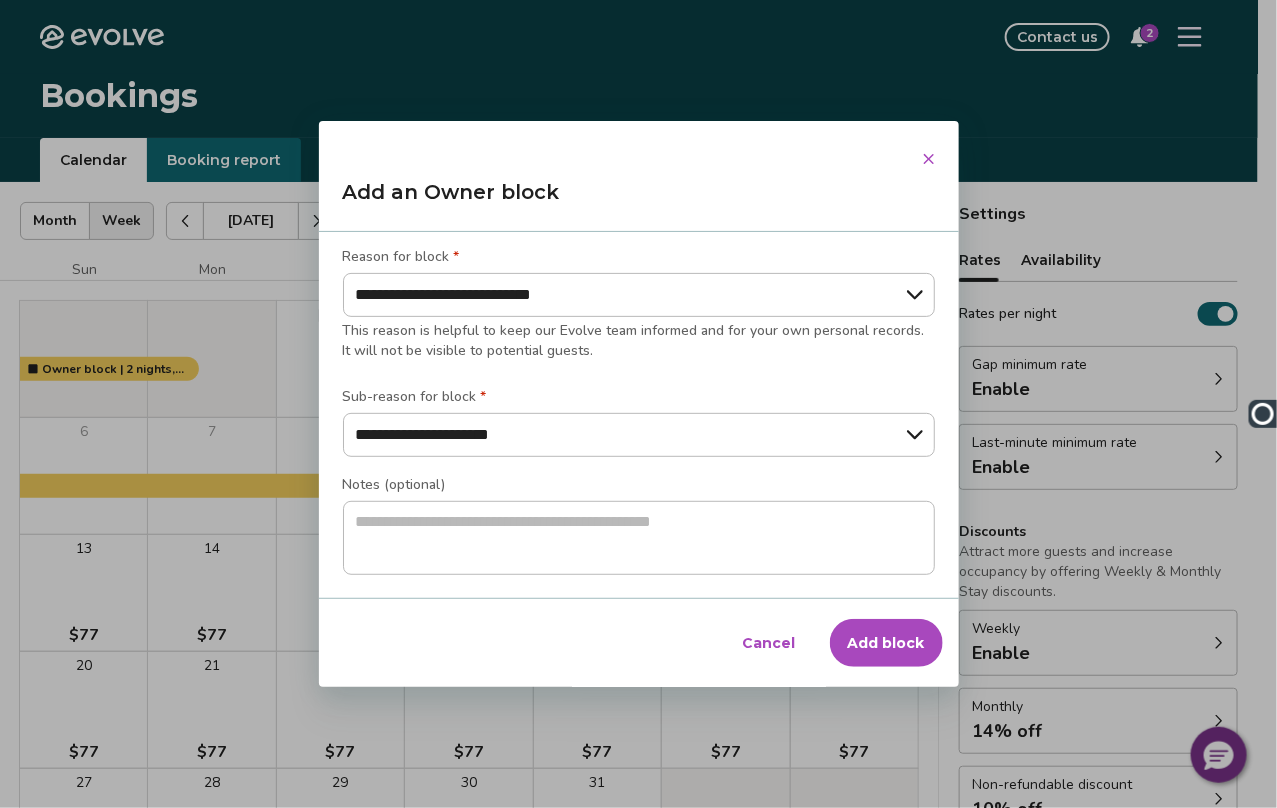 click on "Add block" at bounding box center [886, 643] 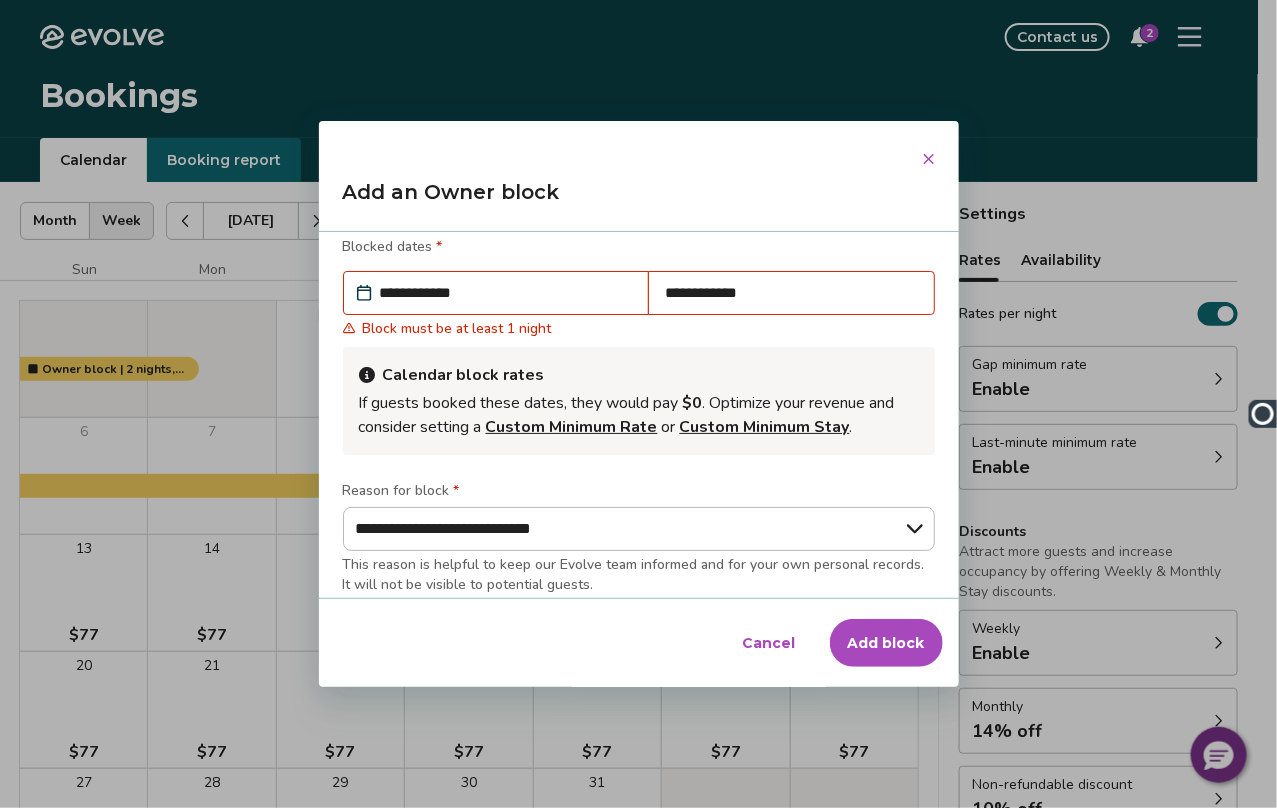 scroll, scrollTop: 0, scrollLeft: 0, axis: both 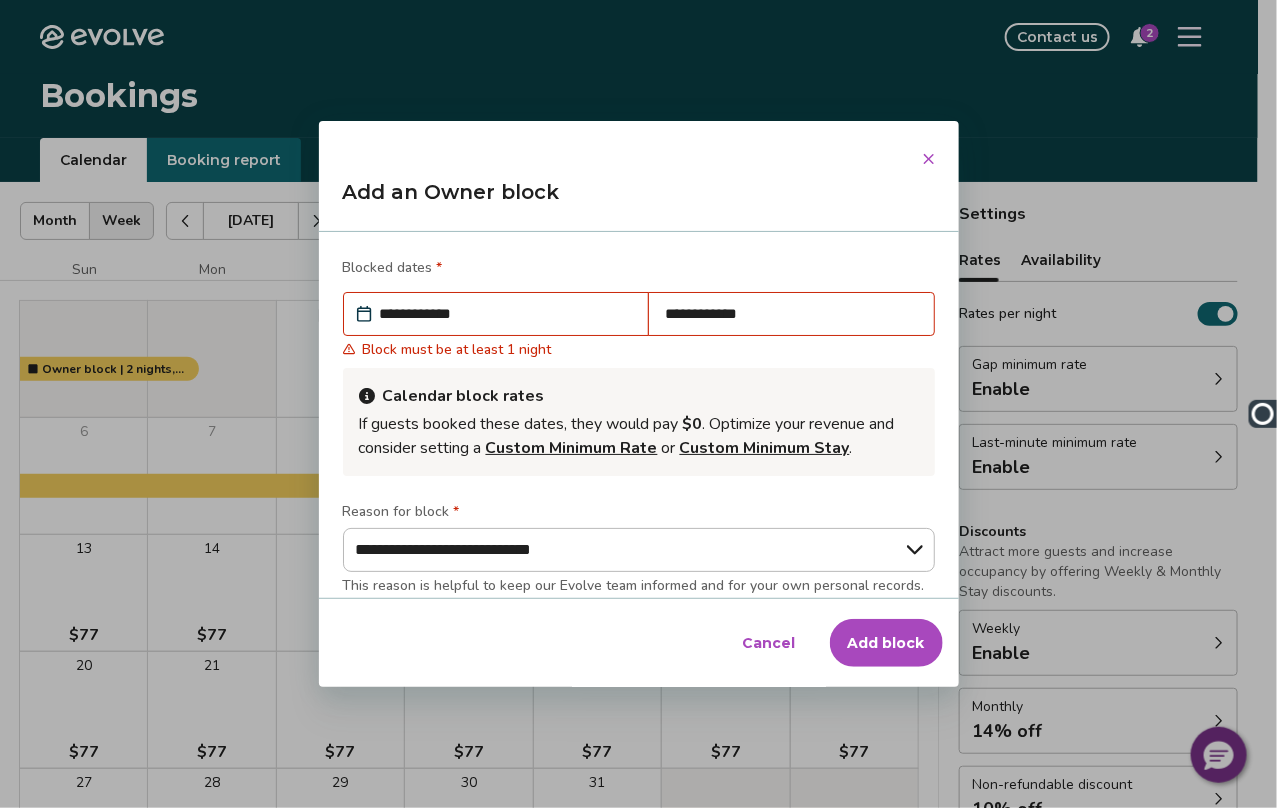 click on "**********" at bounding box center (506, 314) 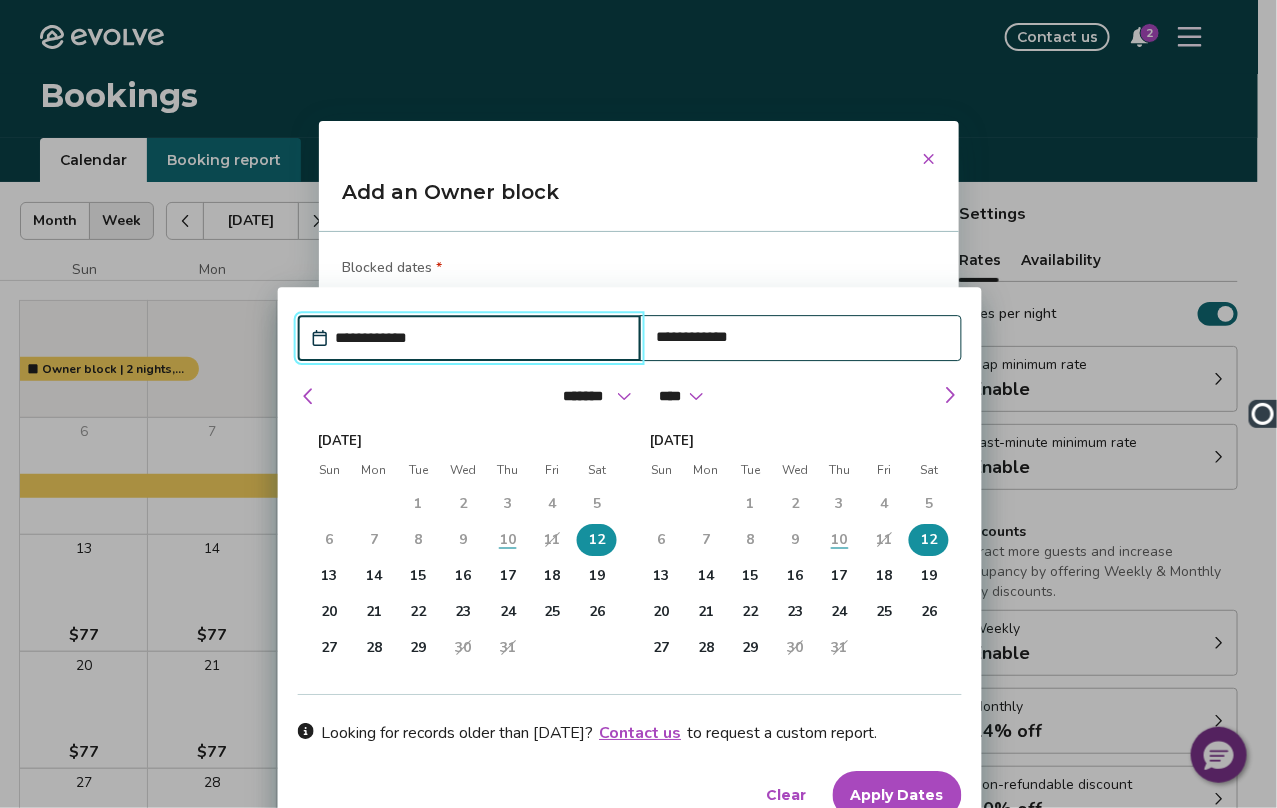 click on "11" at bounding box center [552, 540] 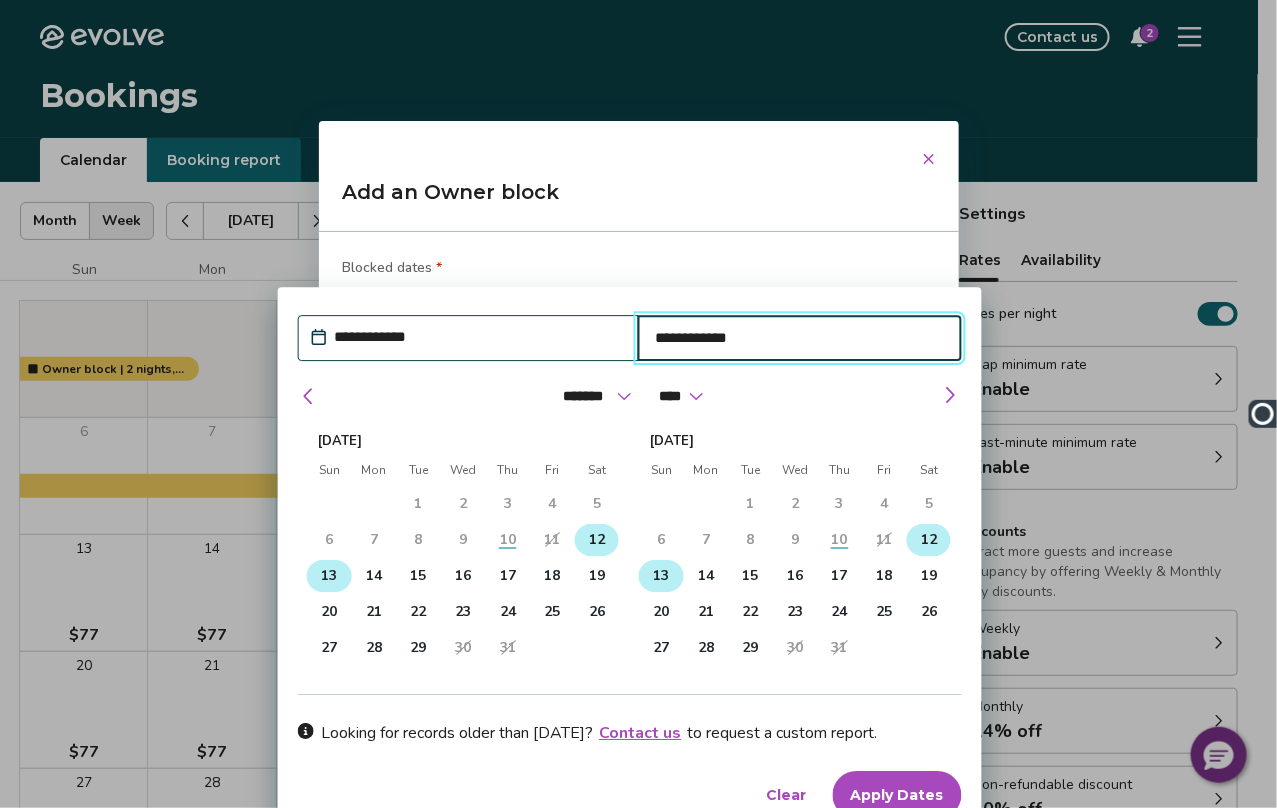click on "13" at bounding box center [662, 576] 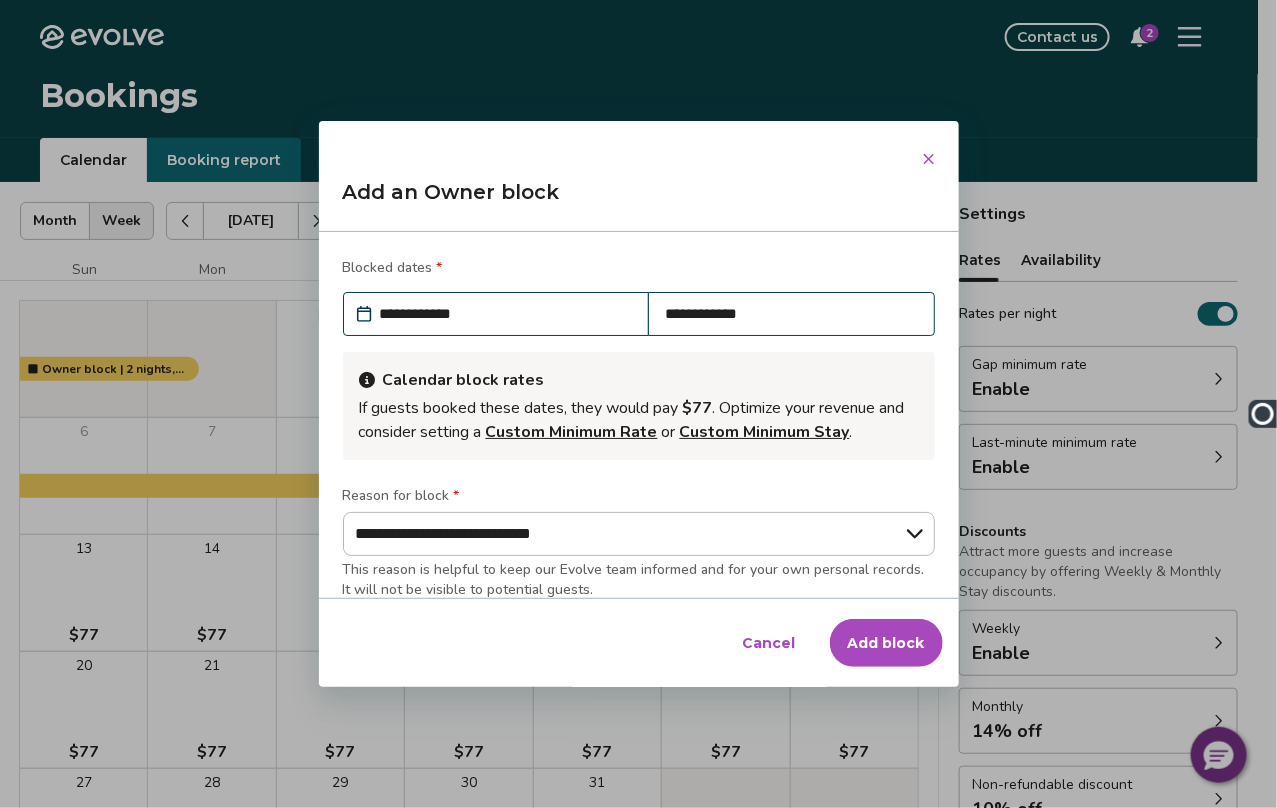 click on "Blocked dates   *" at bounding box center (639, 270) 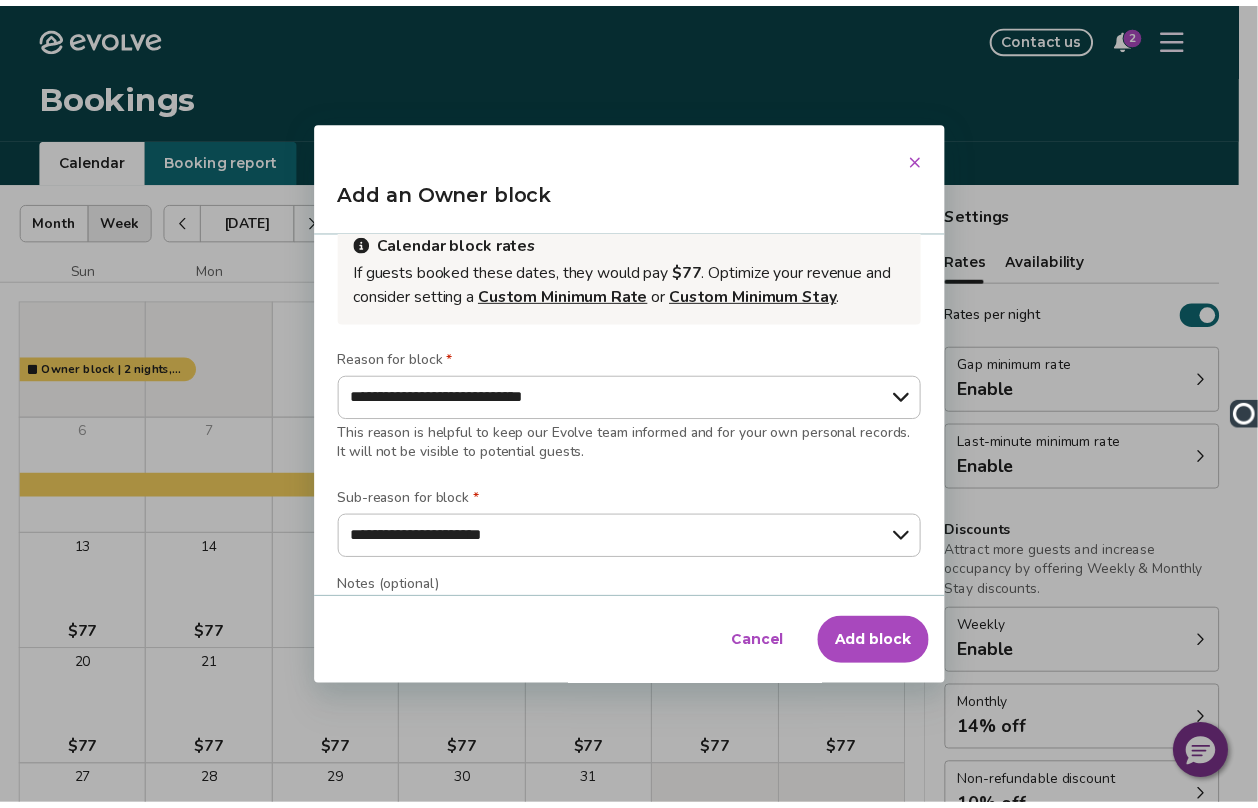 scroll, scrollTop: 238, scrollLeft: 0, axis: vertical 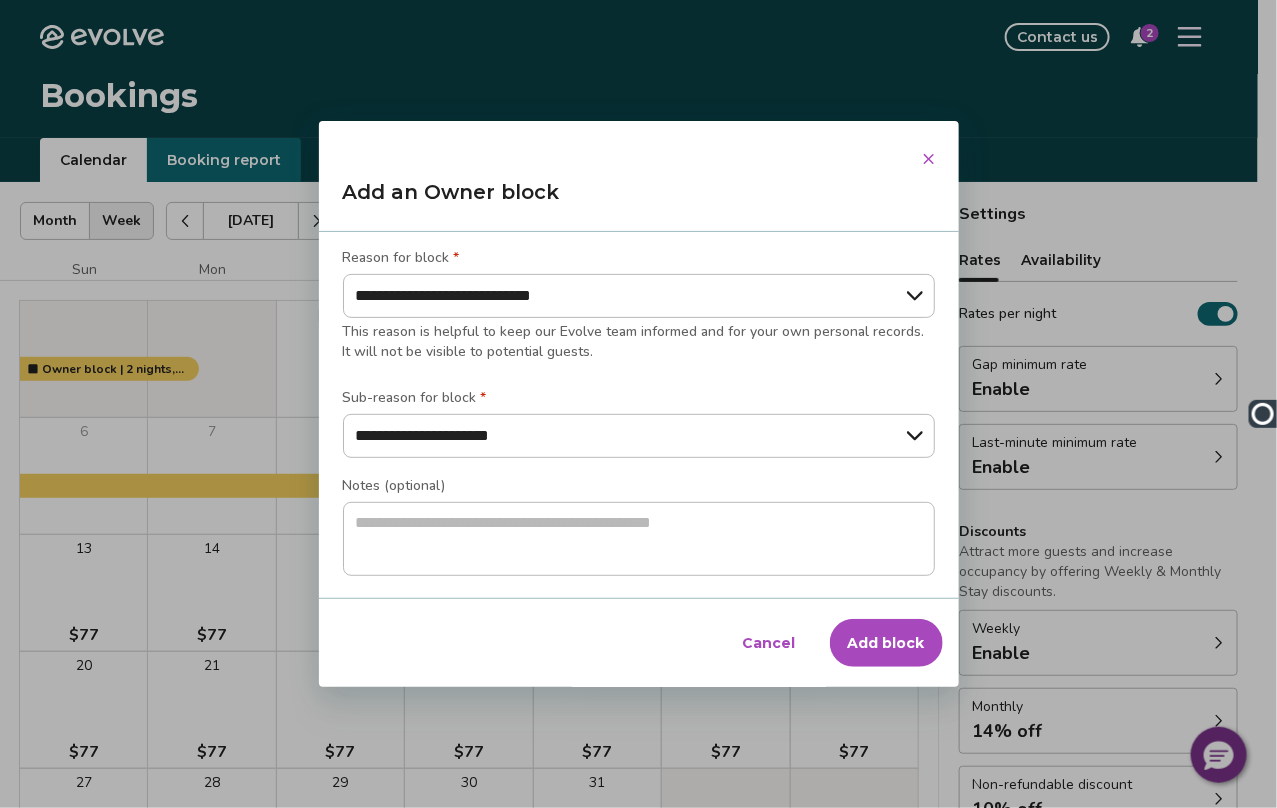 click on "Add block" at bounding box center [886, 643] 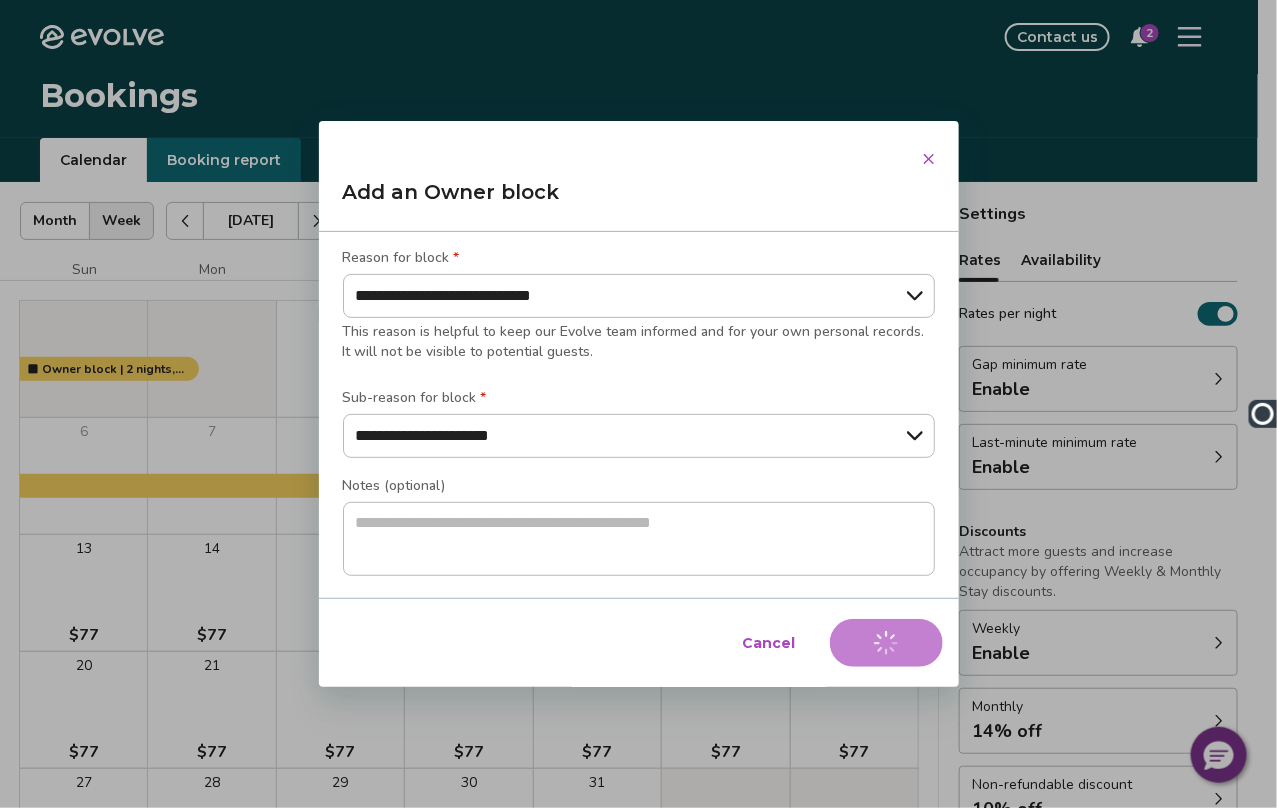 type on "*" 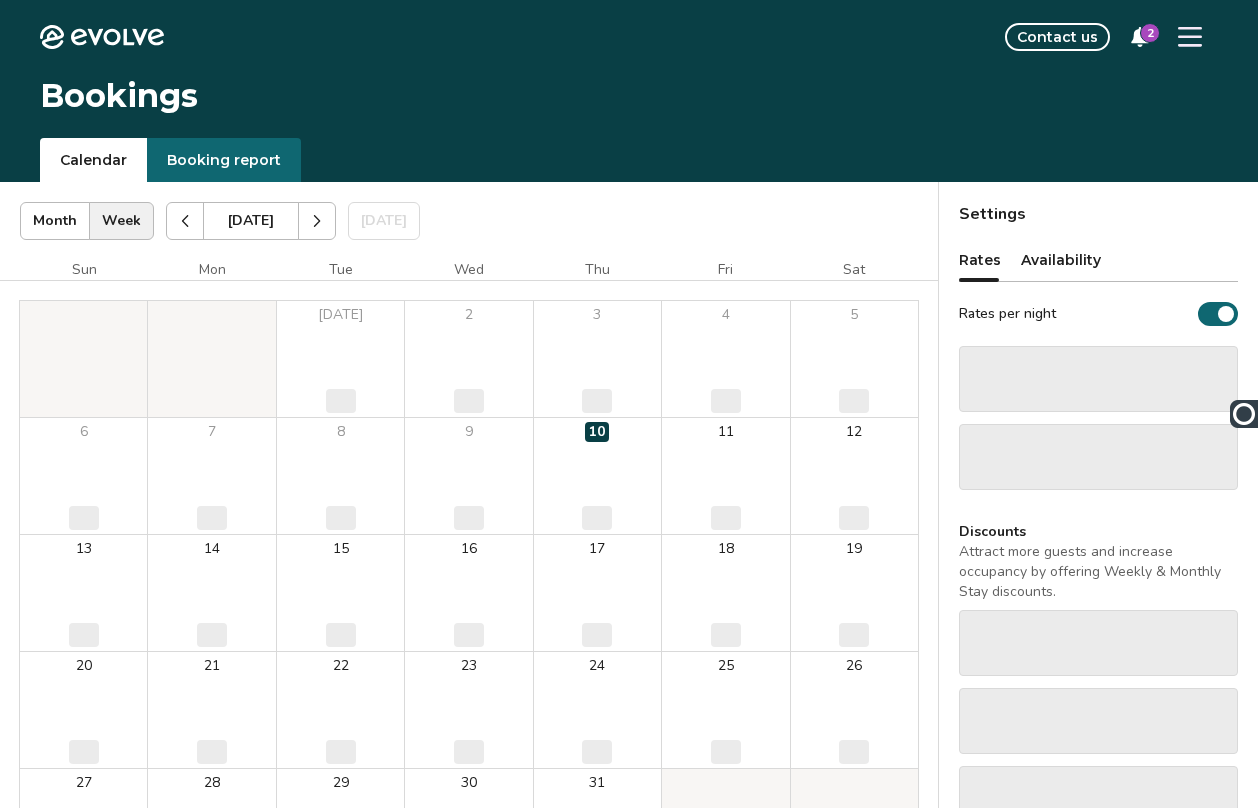 scroll, scrollTop: 0, scrollLeft: 0, axis: both 